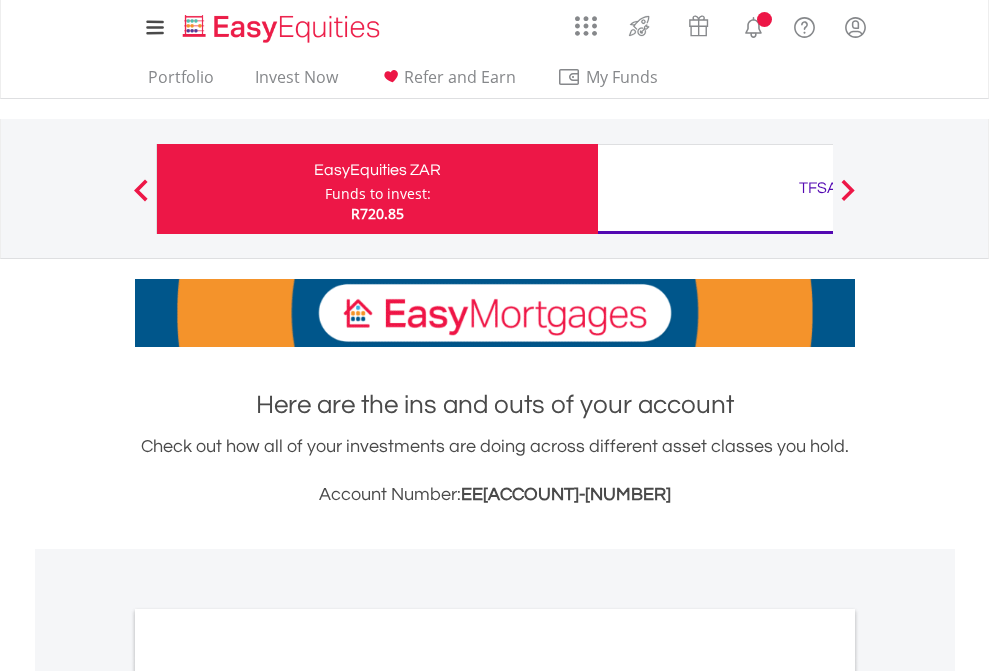 scroll, scrollTop: 0, scrollLeft: 0, axis: both 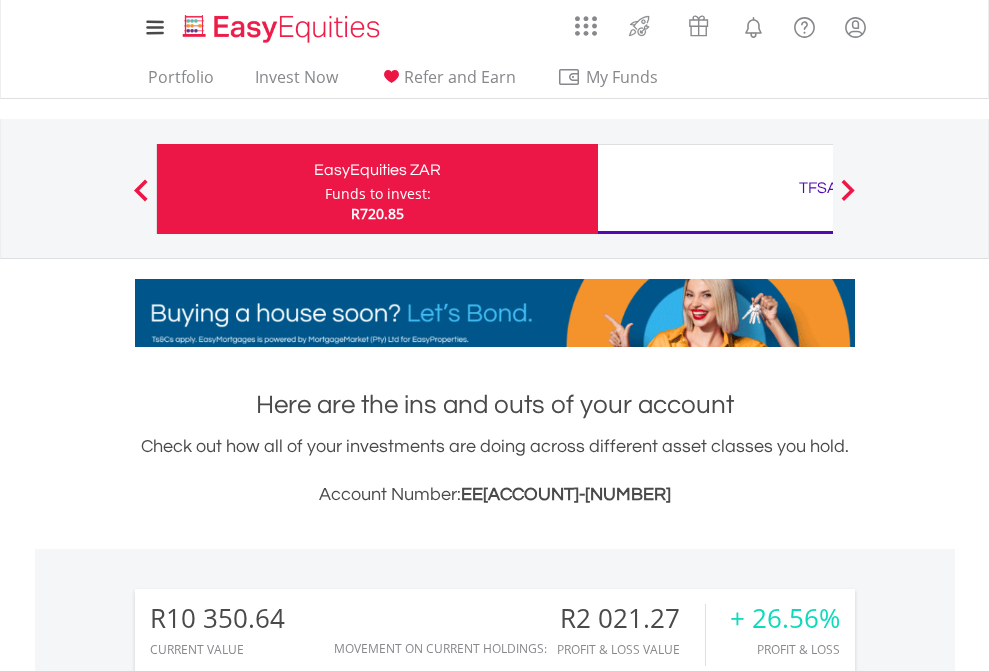 click on "Funds to invest:" at bounding box center (378, 194) 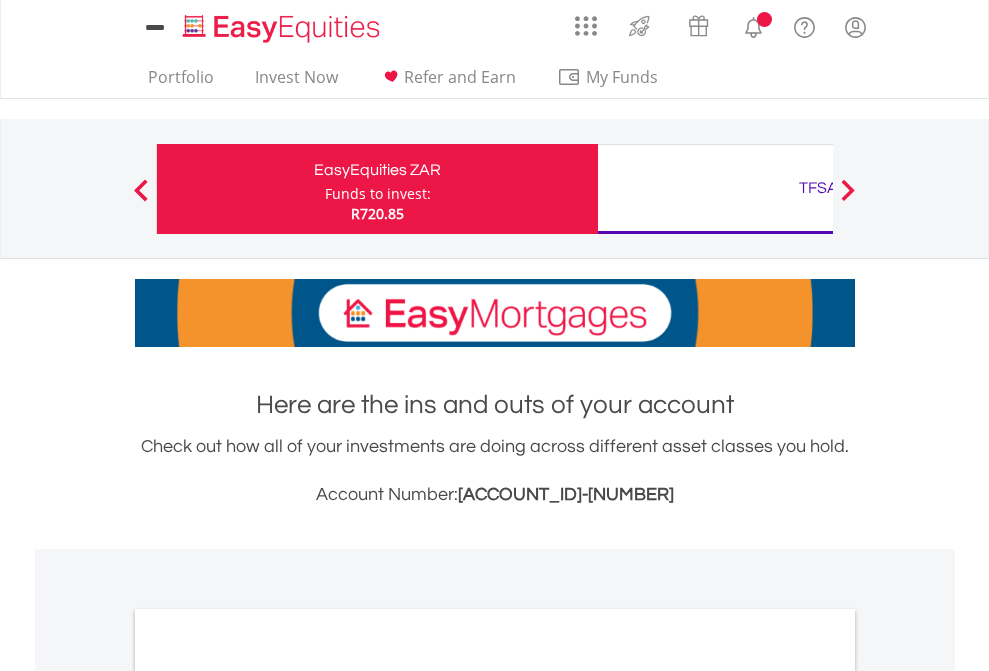 scroll, scrollTop: 0, scrollLeft: 0, axis: both 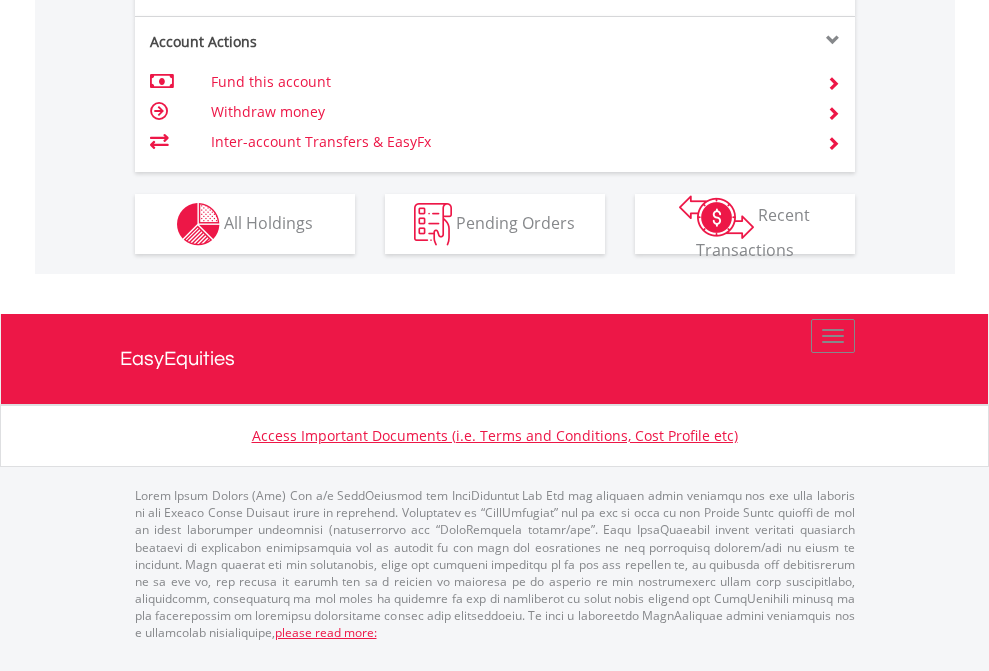 click on "Investment types" at bounding box center (706, -337) 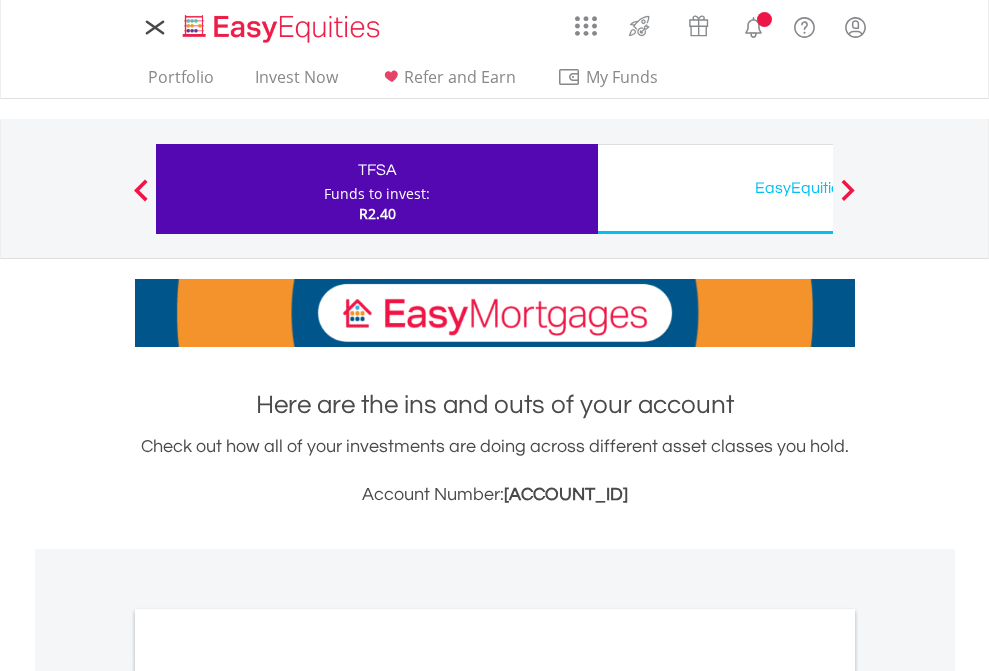 scroll, scrollTop: 0, scrollLeft: 0, axis: both 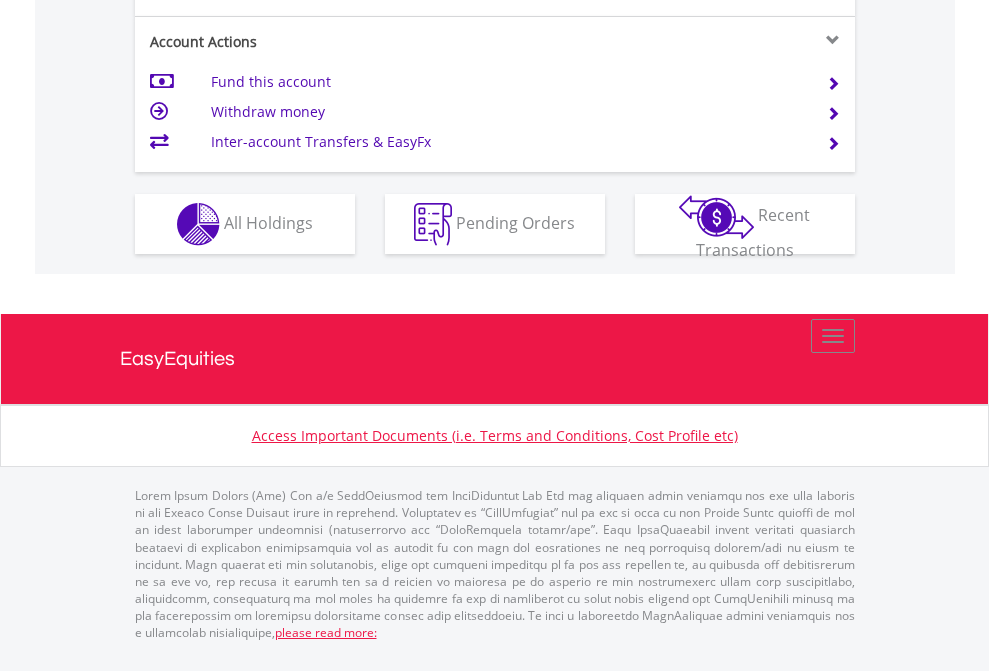 click on "Investment types" at bounding box center [706, -337] 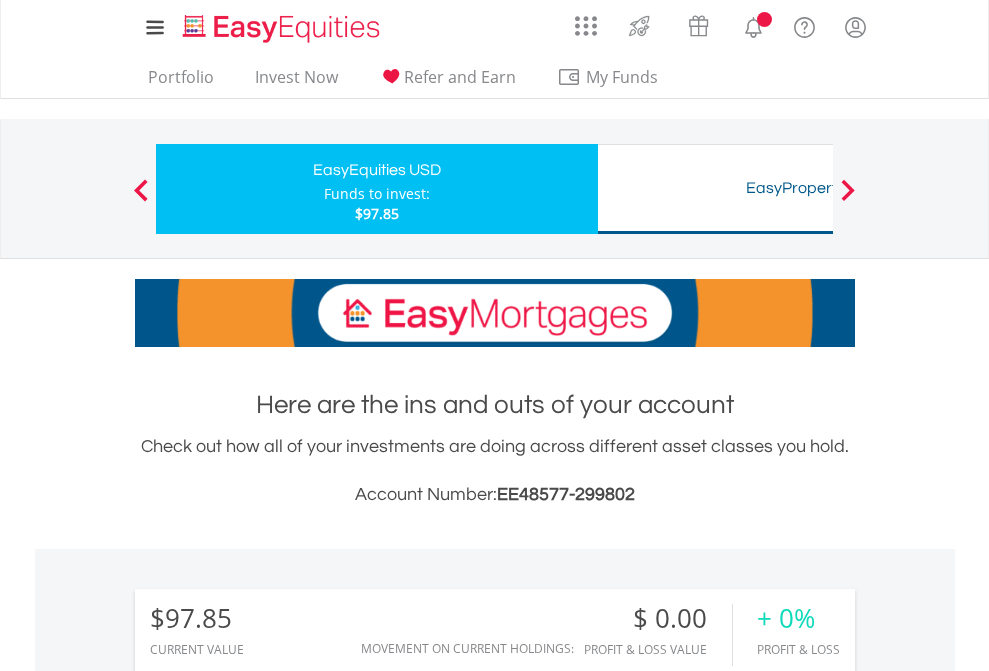 scroll, scrollTop: 0, scrollLeft: 0, axis: both 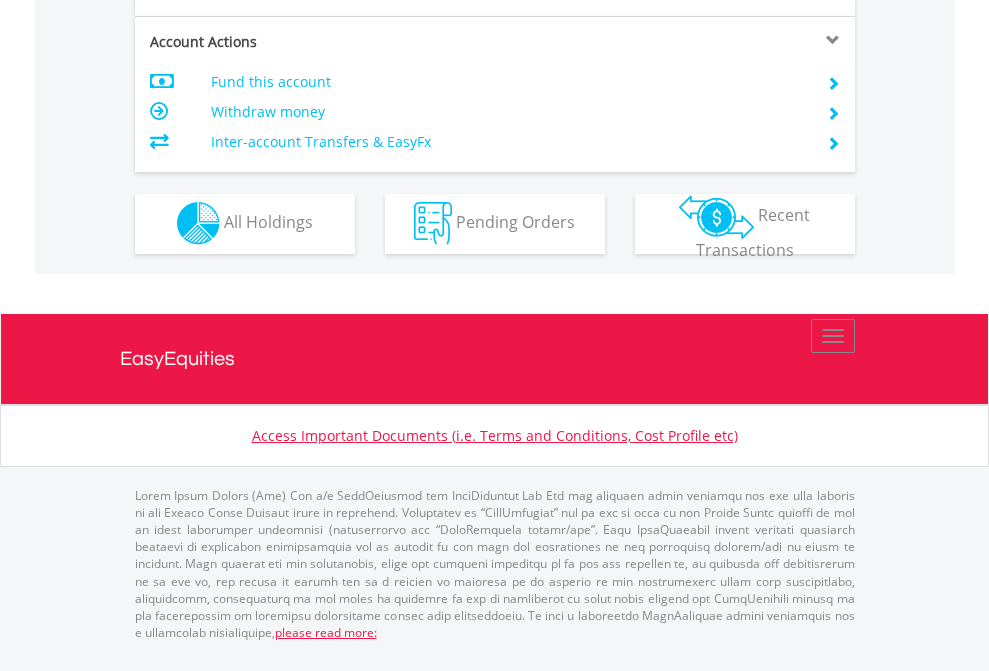 click on "Investment types" at bounding box center [706, -353] 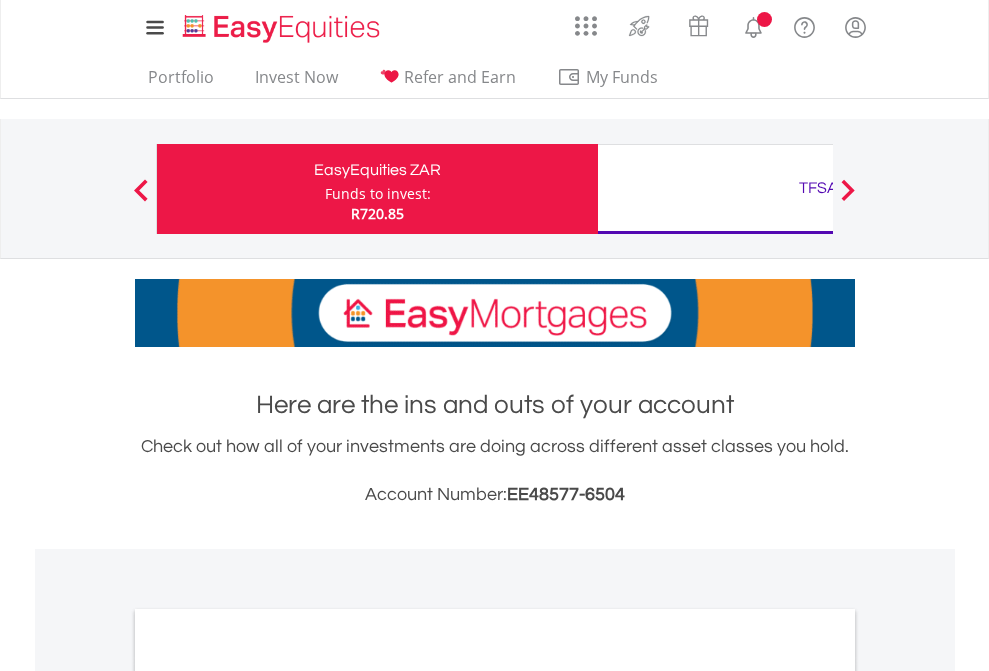 scroll, scrollTop: 0, scrollLeft: 0, axis: both 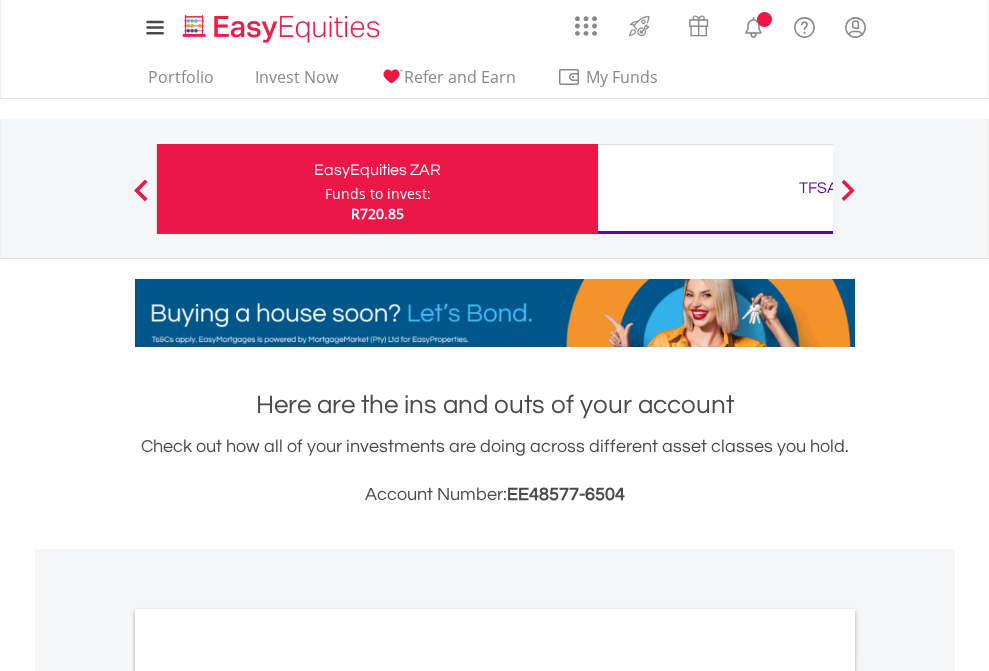 click on "All Holdings" at bounding box center (268, 1096) 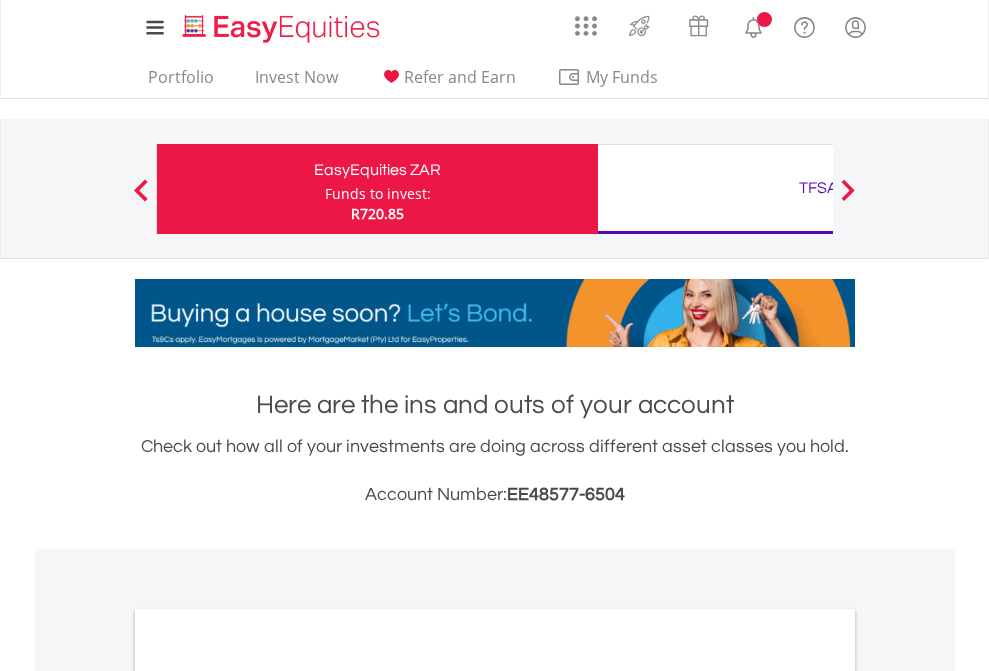 scroll, scrollTop: 1202, scrollLeft: 0, axis: vertical 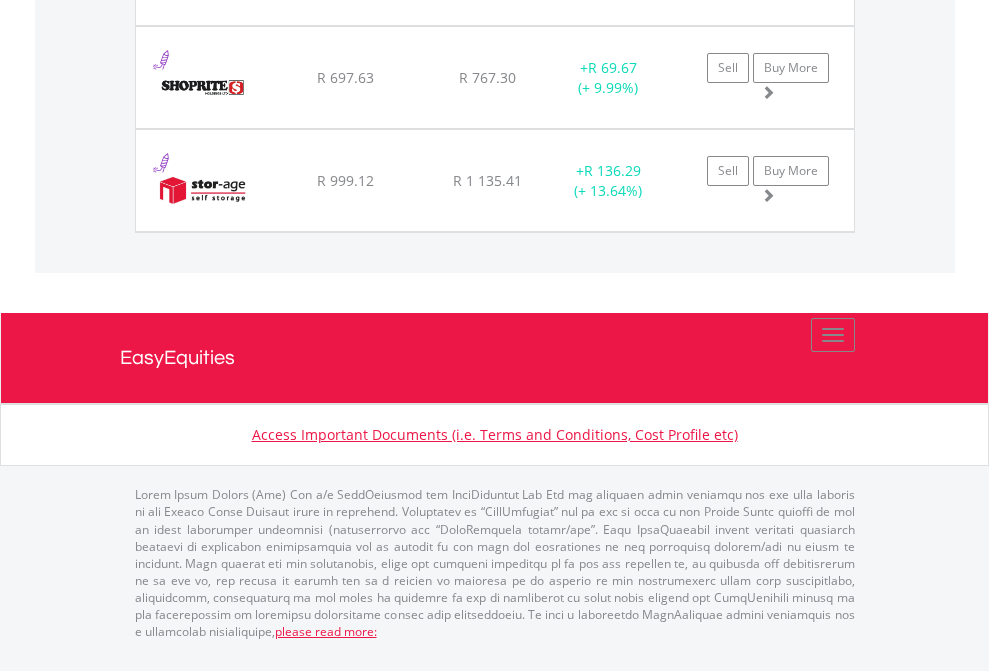 click on "TFSA" at bounding box center [818, -1974] 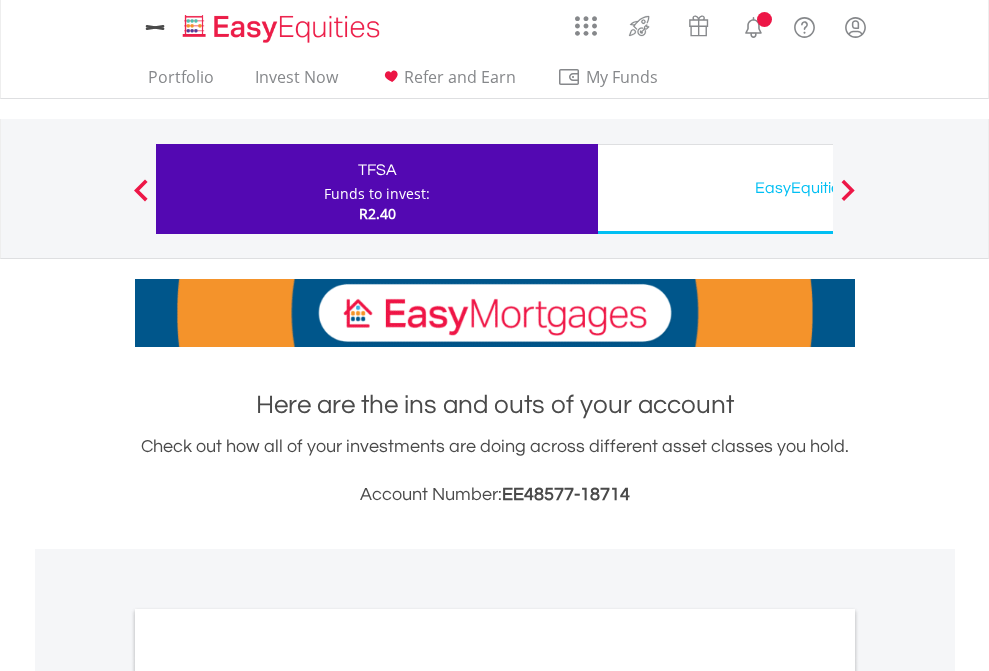 scroll, scrollTop: 0, scrollLeft: 0, axis: both 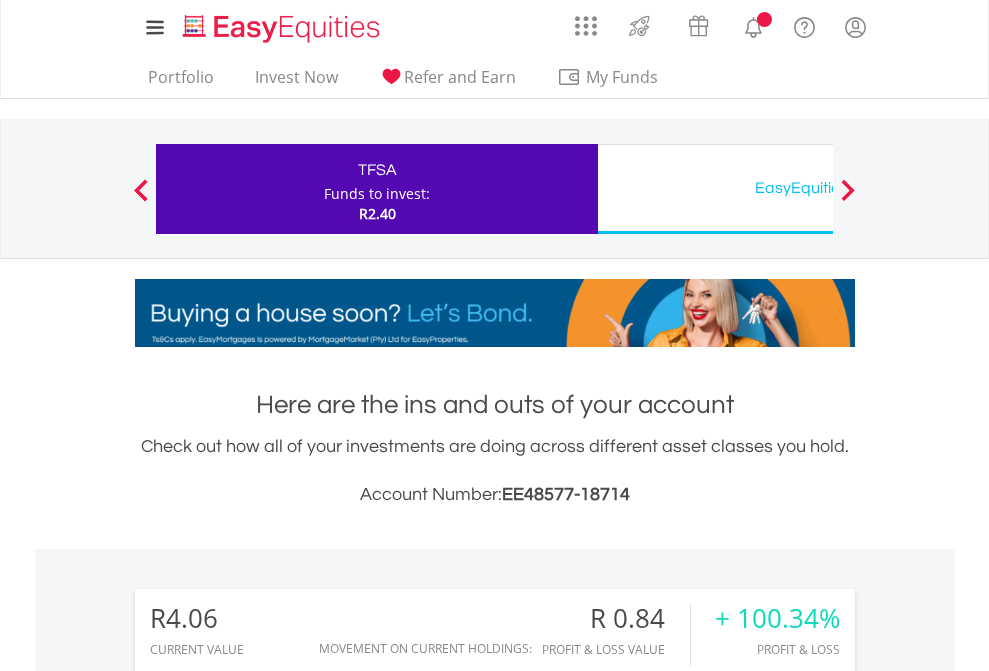 click on "All Holdings" at bounding box center (268, 1466) 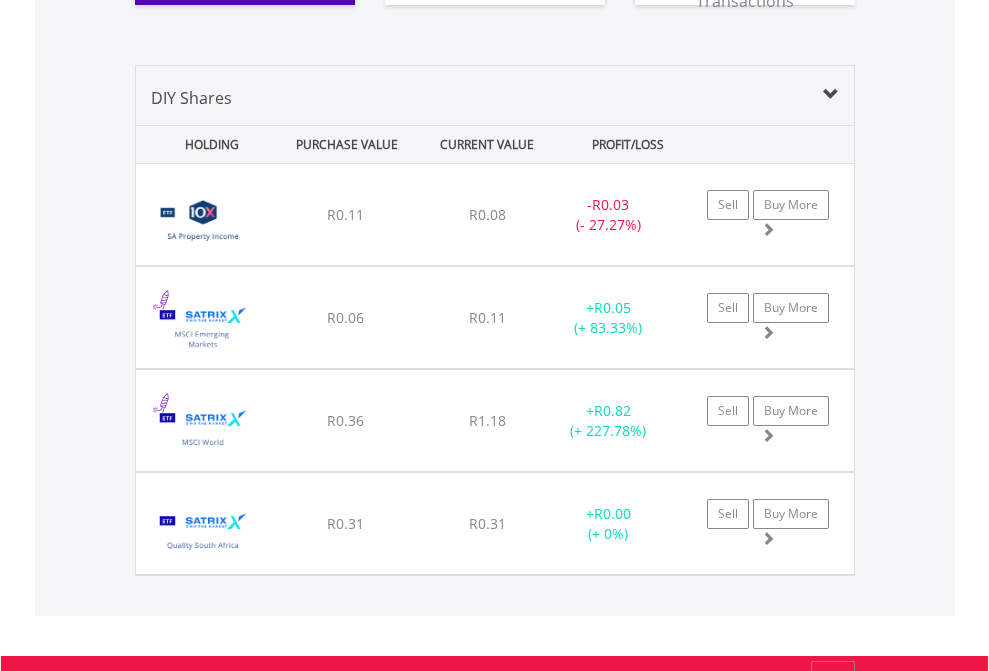 scroll, scrollTop: 2224, scrollLeft: 0, axis: vertical 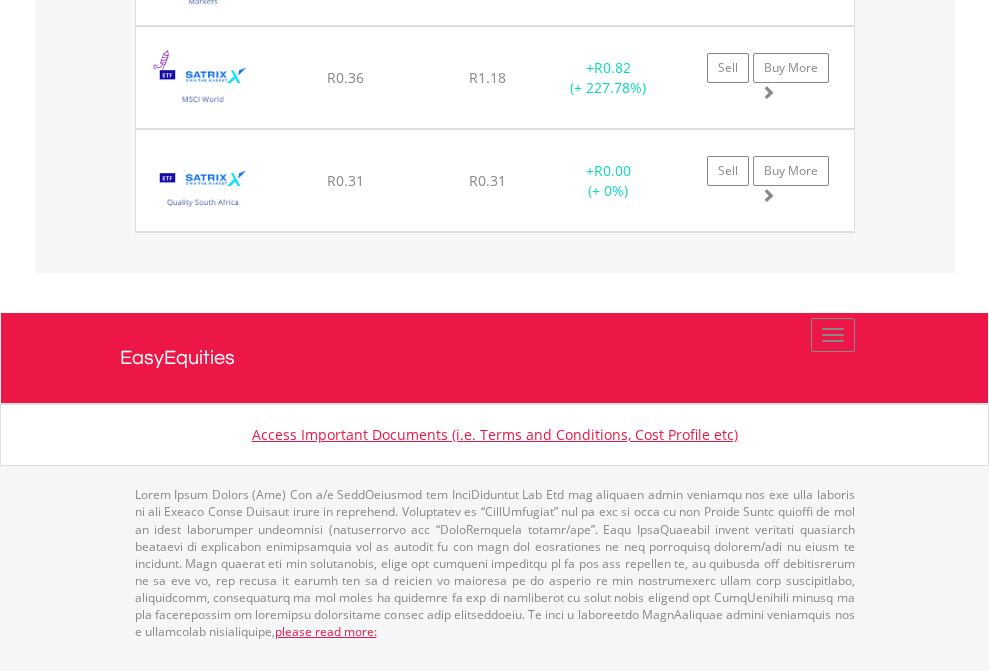 click on "EasyEquities USD" at bounding box center [818, -1648] 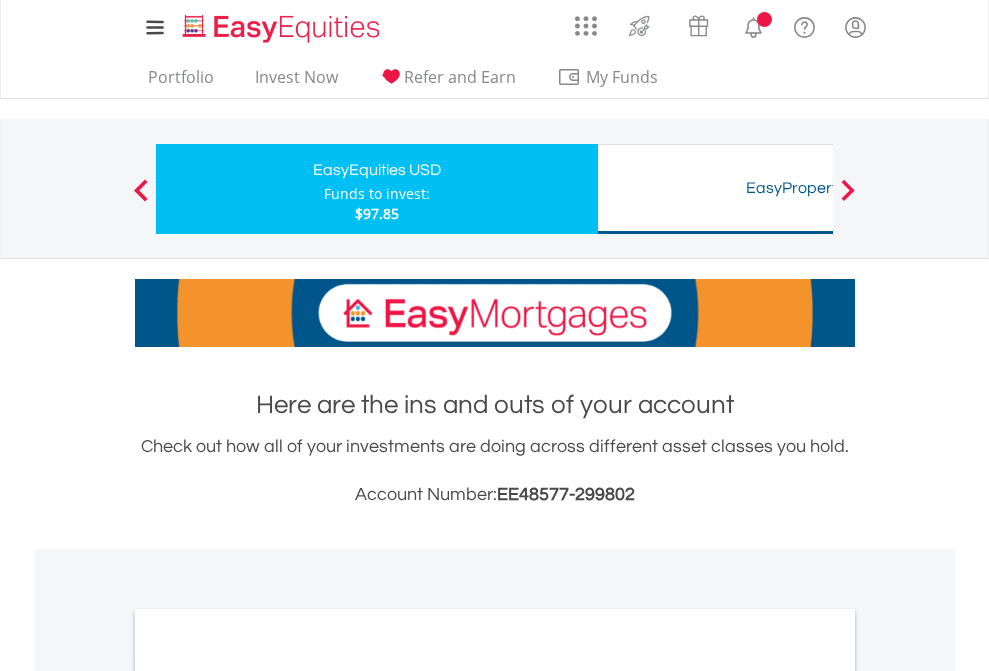 scroll, scrollTop: 0, scrollLeft: 0, axis: both 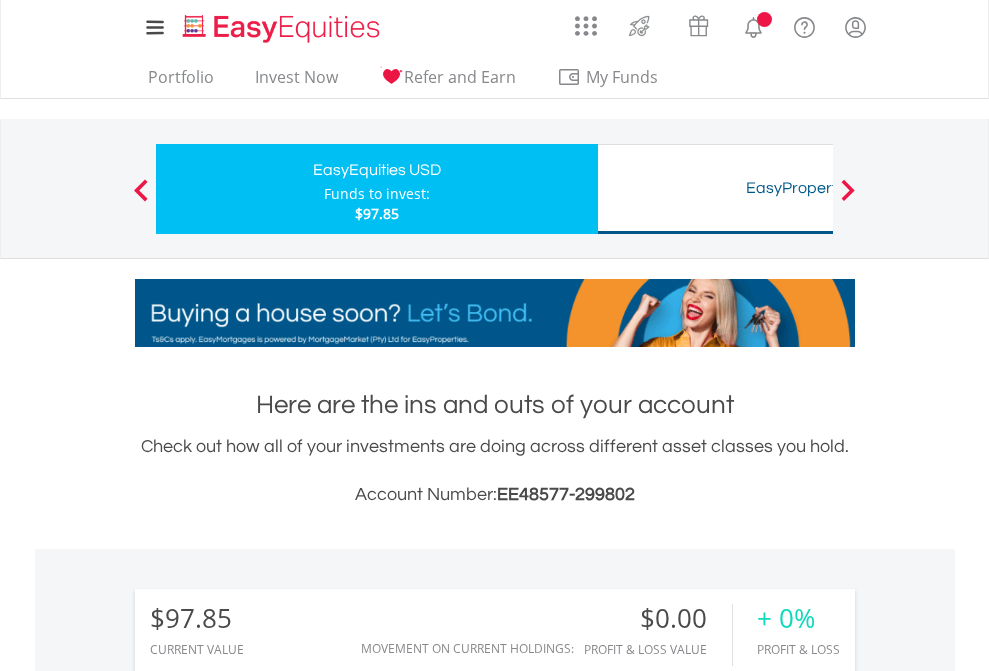 click on "All Holdings" at bounding box center (268, 1442) 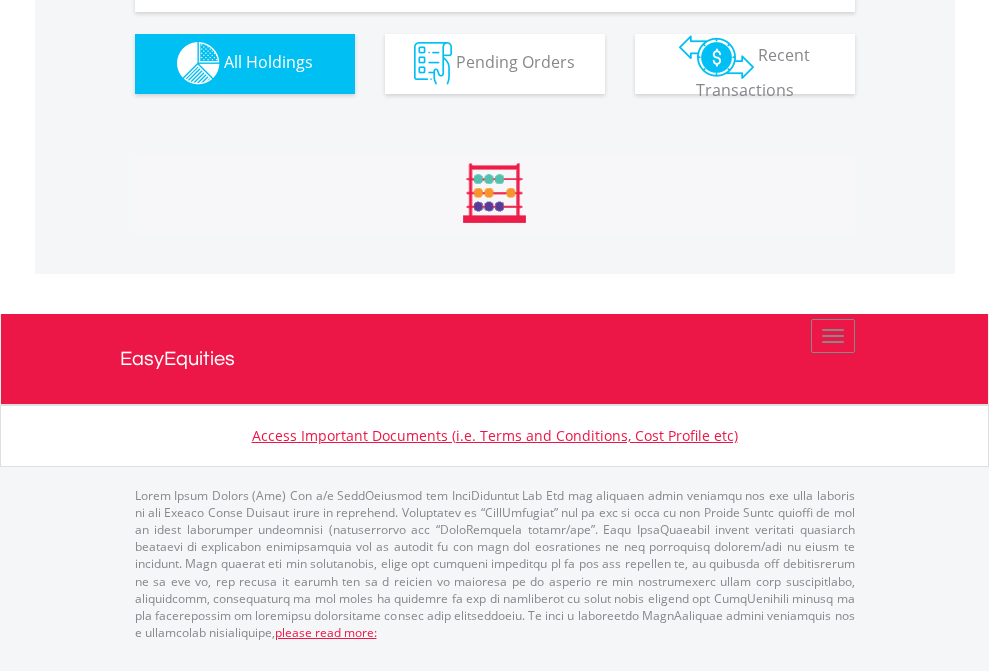 scroll, scrollTop: 1980, scrollLeft: 0, axis: vertical 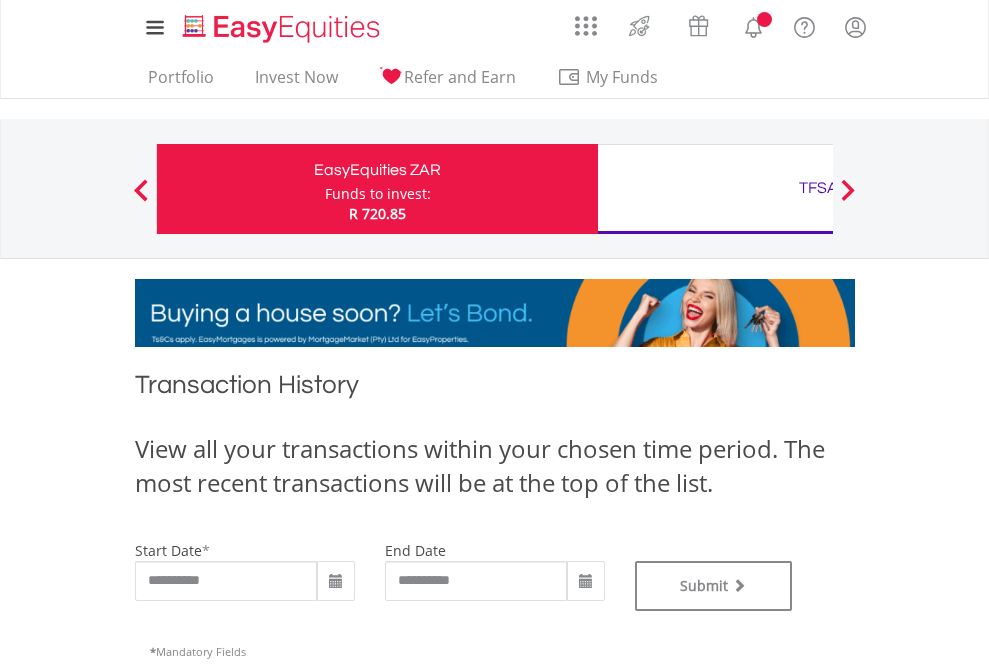 type on "**********" 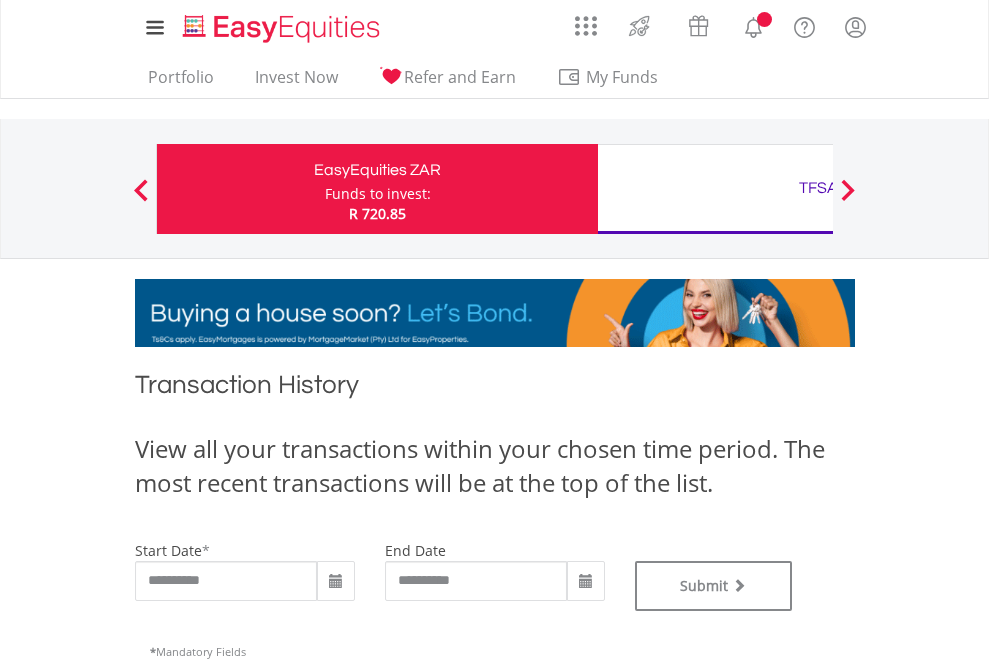 type on "**********" 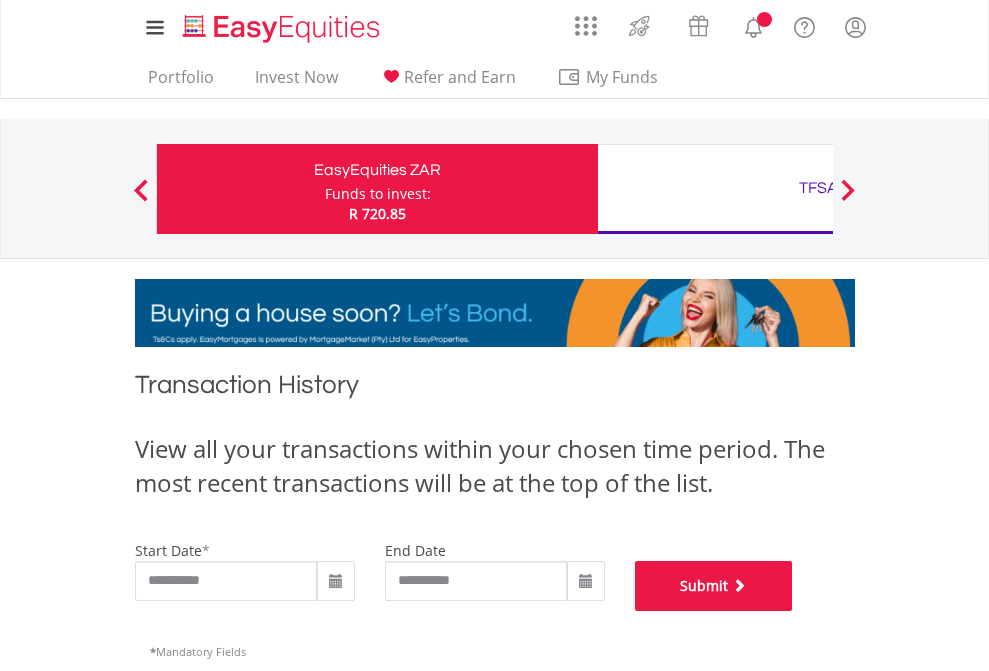 click on "Submit" at bounding box center [714, 586] 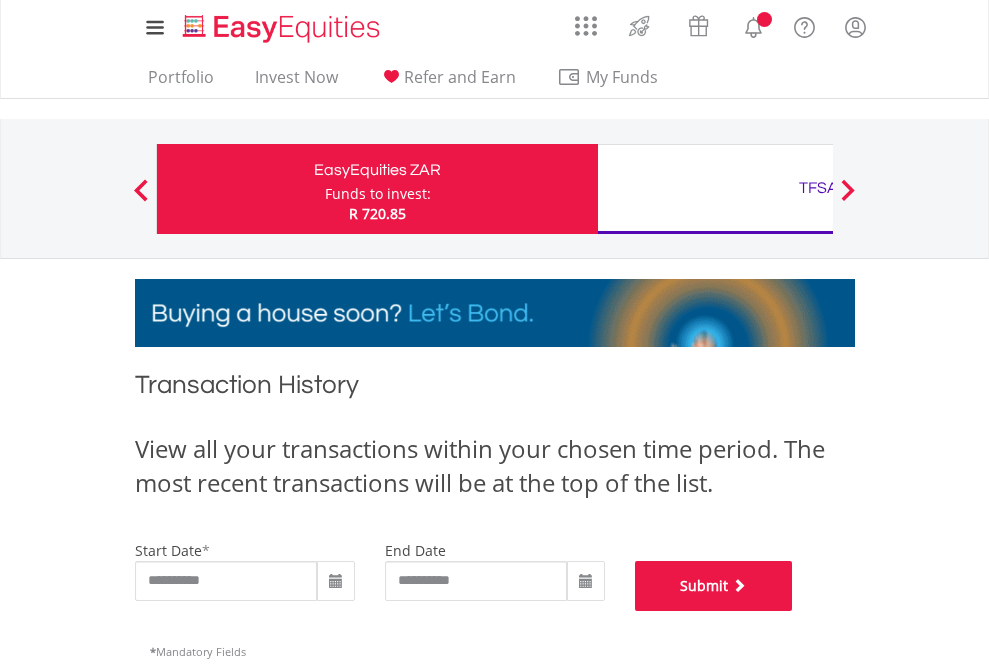 scroll, scrollTop: 811, scrollLeft: 0, axis: vertical 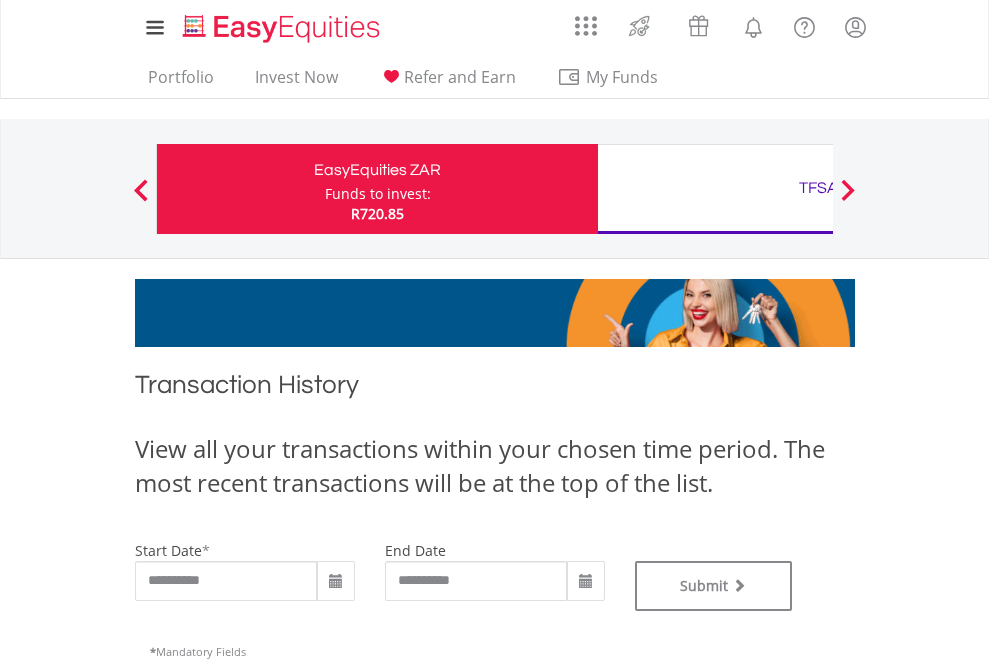 click on "TFSA" at bounding box center (818, 188) 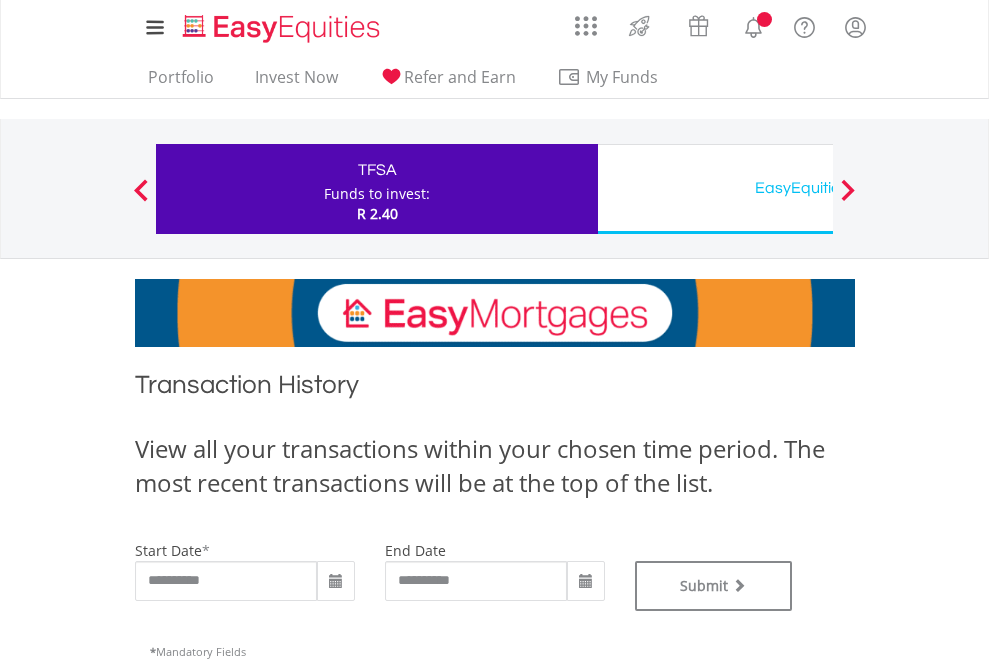 scroll, scrollTop: 0, scrollLeft: 0, axis: both 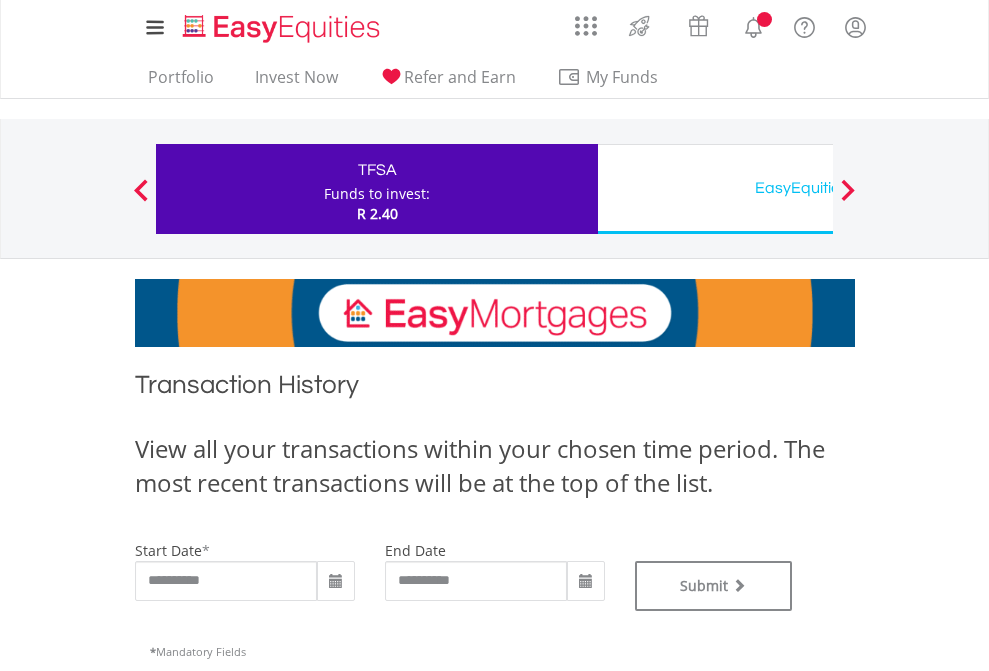 type on "**********" 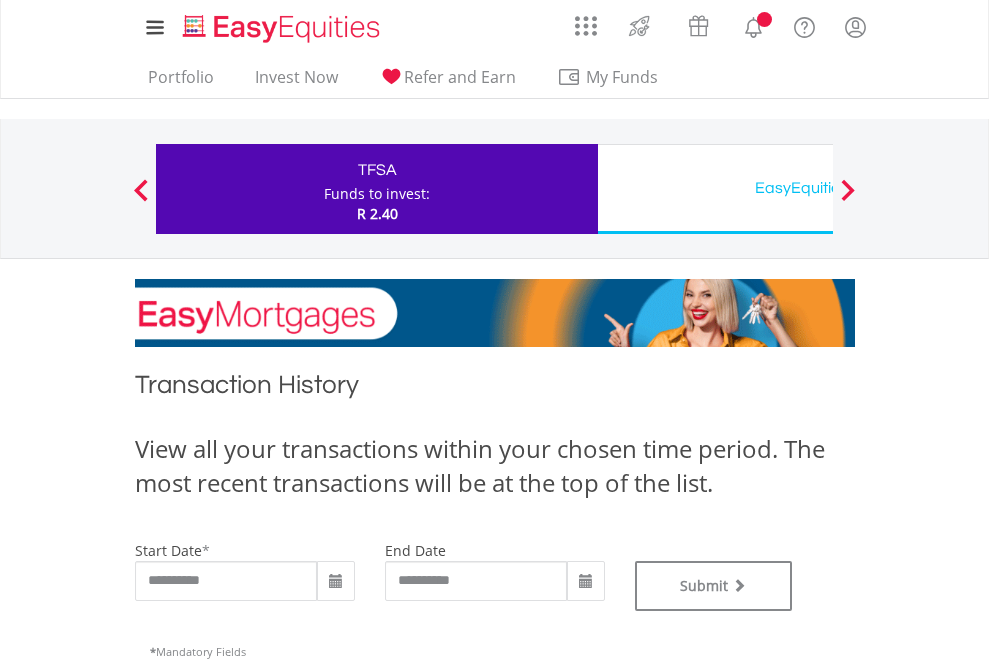 type on "**********" 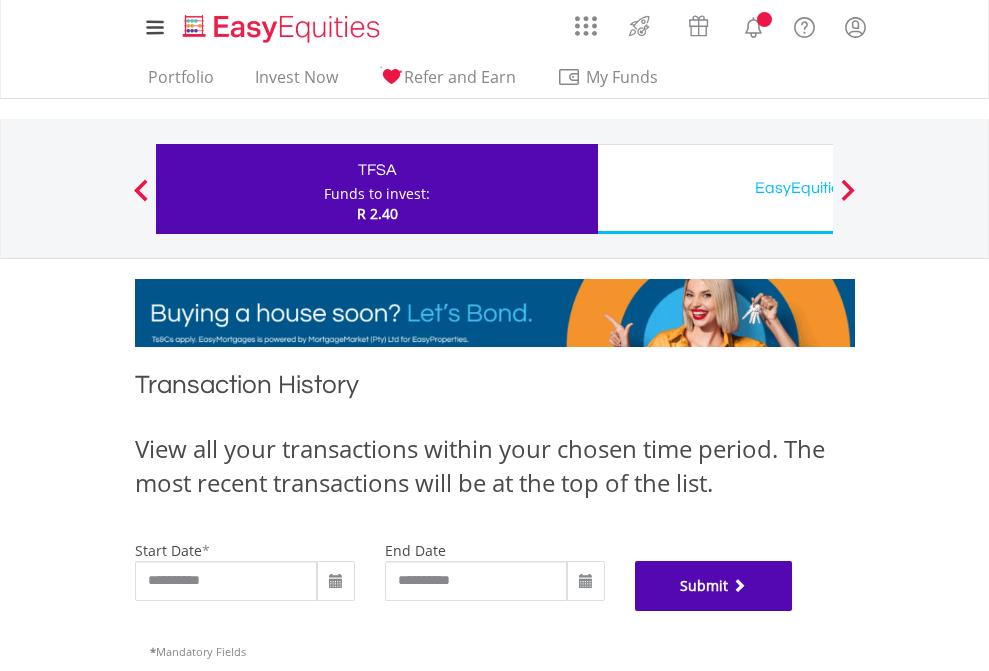 click on "Submit" at bounding box center (714, 586) 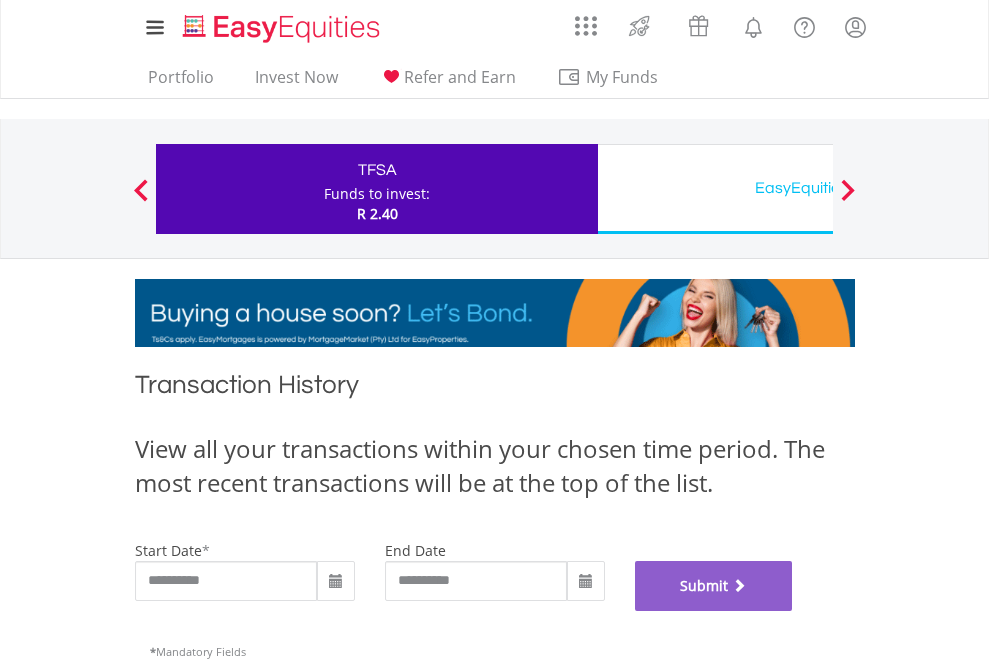 scroll, scrollTop: 811, scrollLeft: 0, axis: vertical 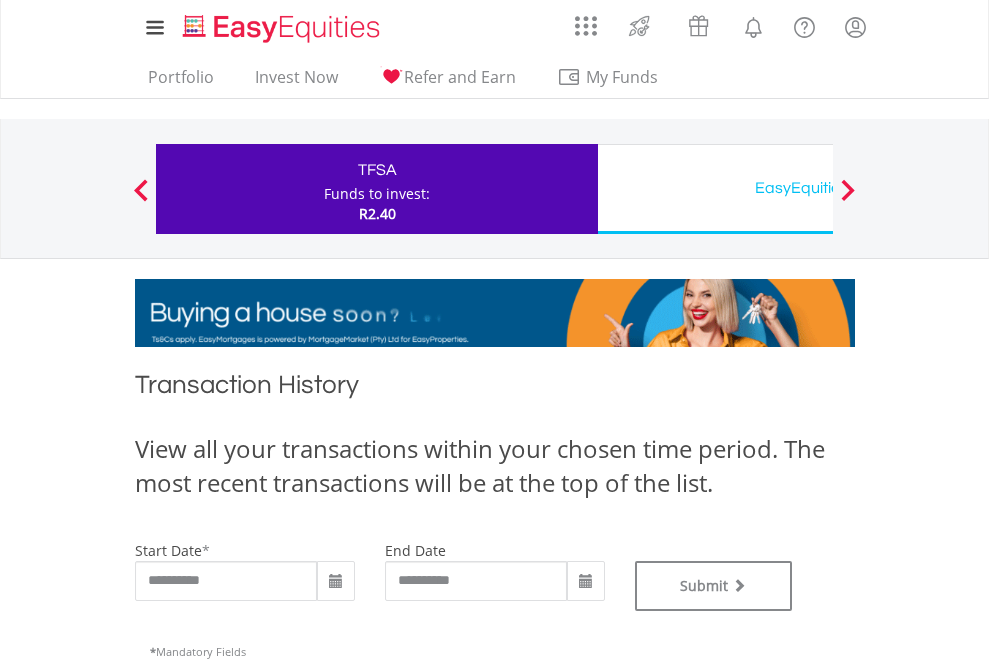 click on "EasyEquities USD" at bounding box center [818, 188] 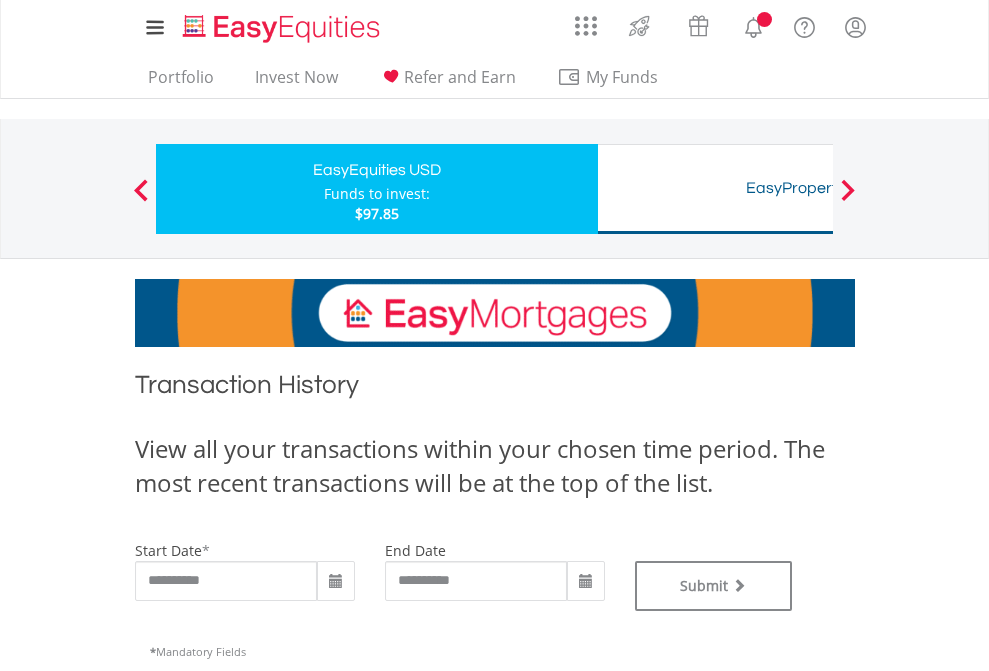 scroll, scrollTop: 0, scrollLeft: 0, axis: both 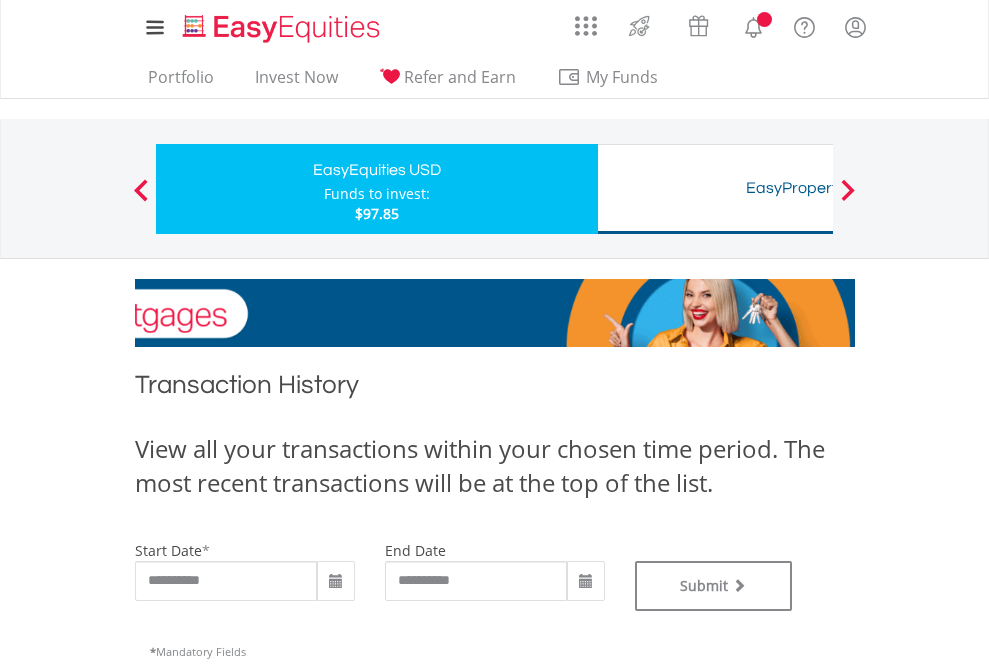 type on "**********" 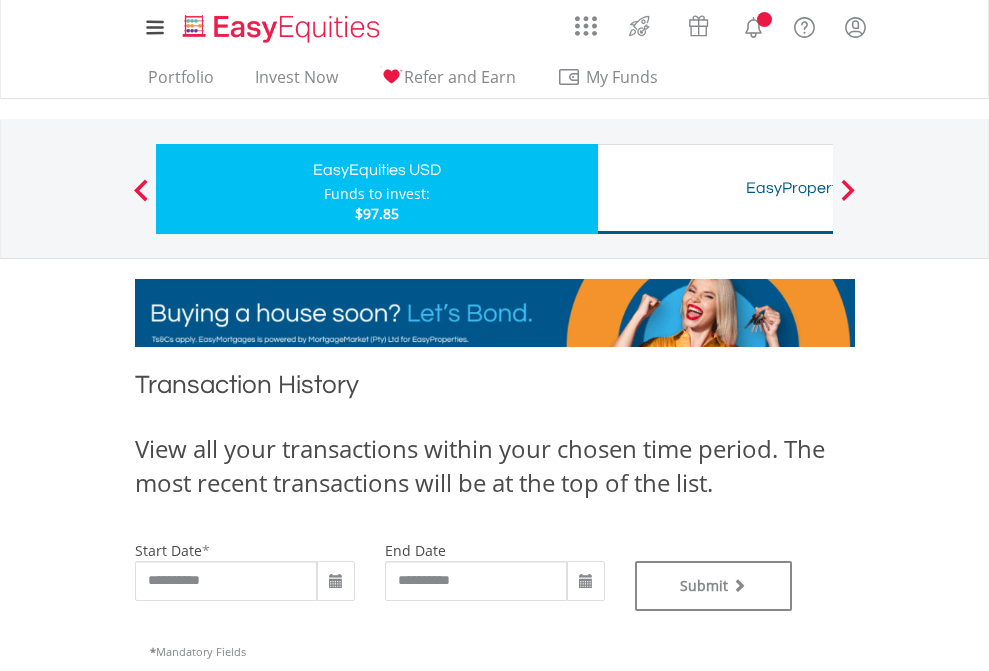 type on "**********" 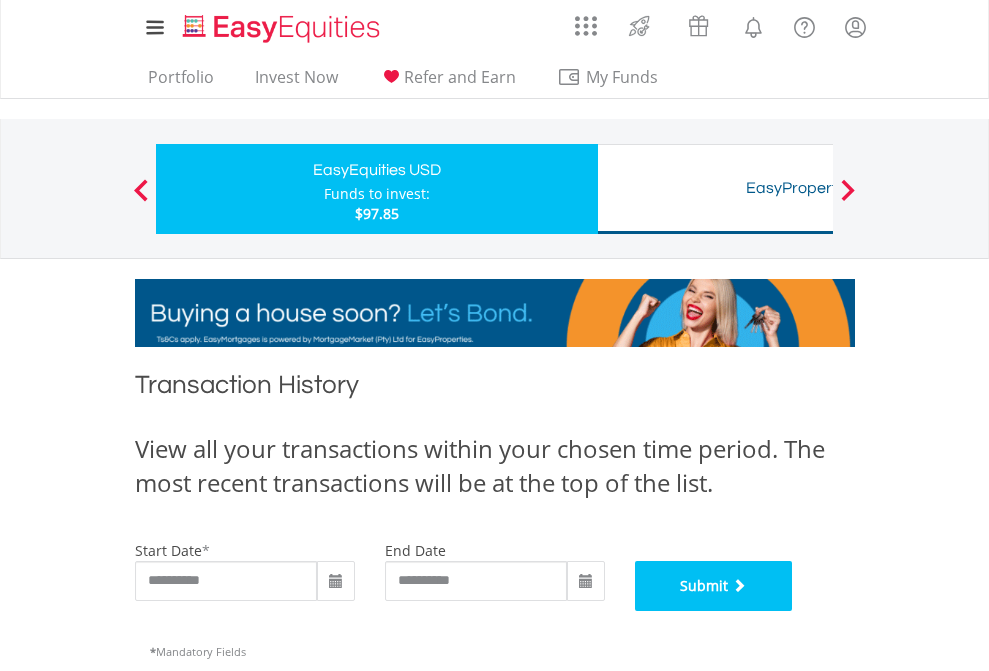 click on "Submit" at bounding box center (714, 586) 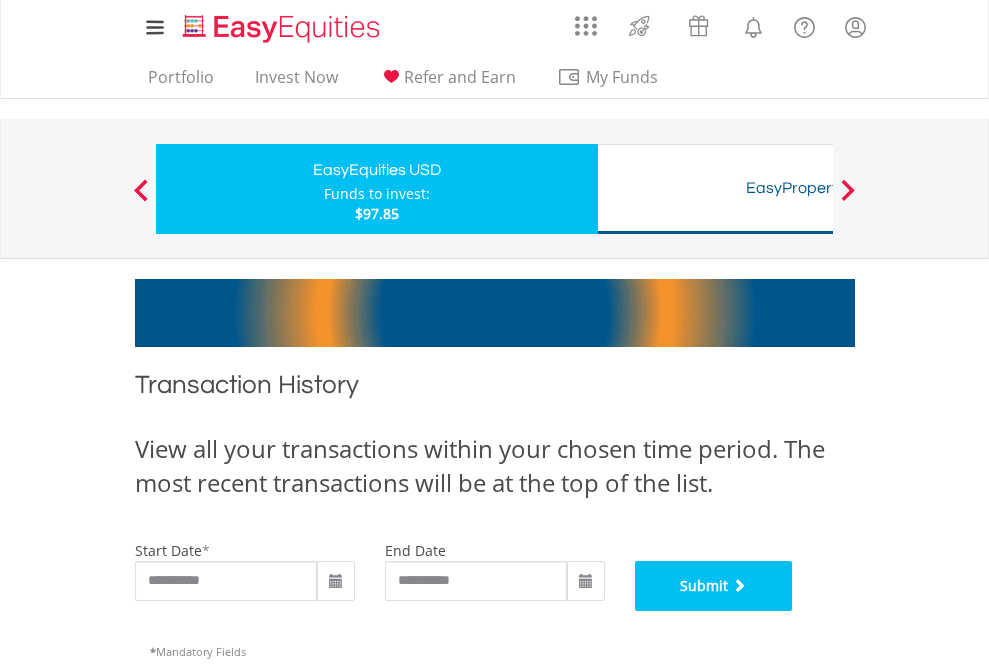 scroll, scrollTop: 811, scrollLeft: 0, axis: vertical 